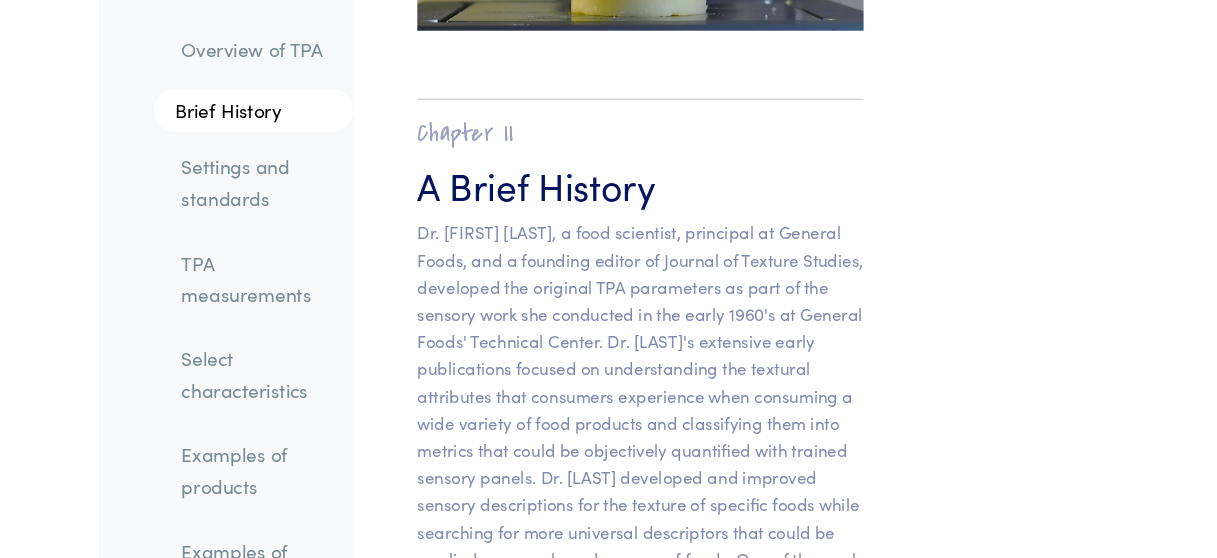 scroll, scrollTop: 1436, scrollLeft: 0, axis: vertical 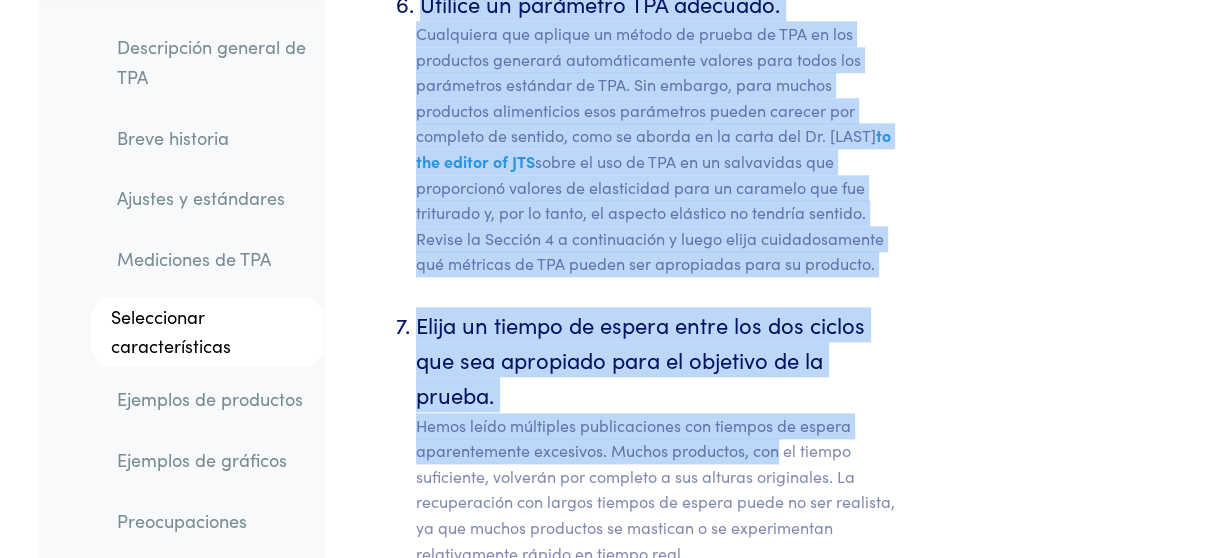 drag, startPoint x: 385, startPoint y: 211, endPoint x: 776, endPoint y: 460, distance: 463.55365 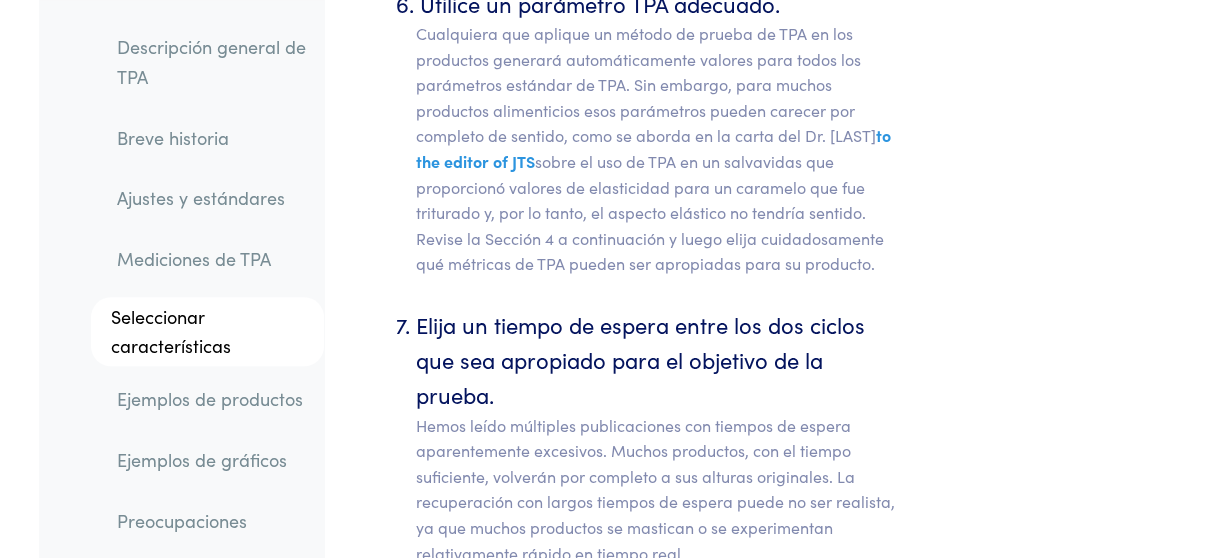 drag, startPoint x: 776, startPoint y: 460, endPoint x: 999, endPoint y: 393, distance: 232.8476 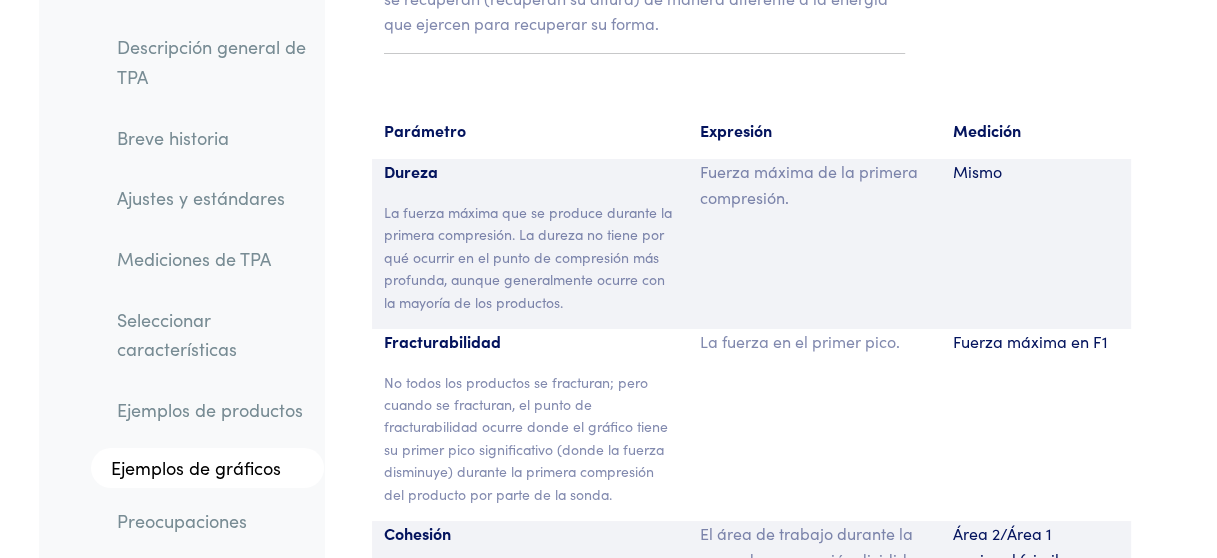 scroll, scrollTop: 16027, scrollLeft: 0, axis: vertical 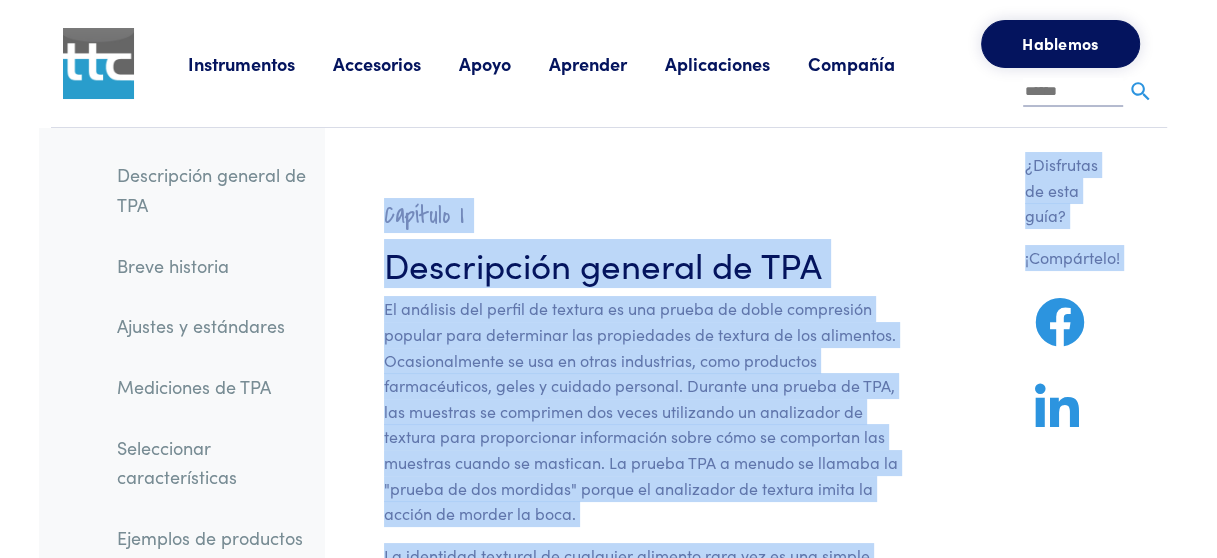 drag, startPoint x: 862, startPoint y: 166, endPoint x: 383, endPoint y: 198, distance: 480.06772 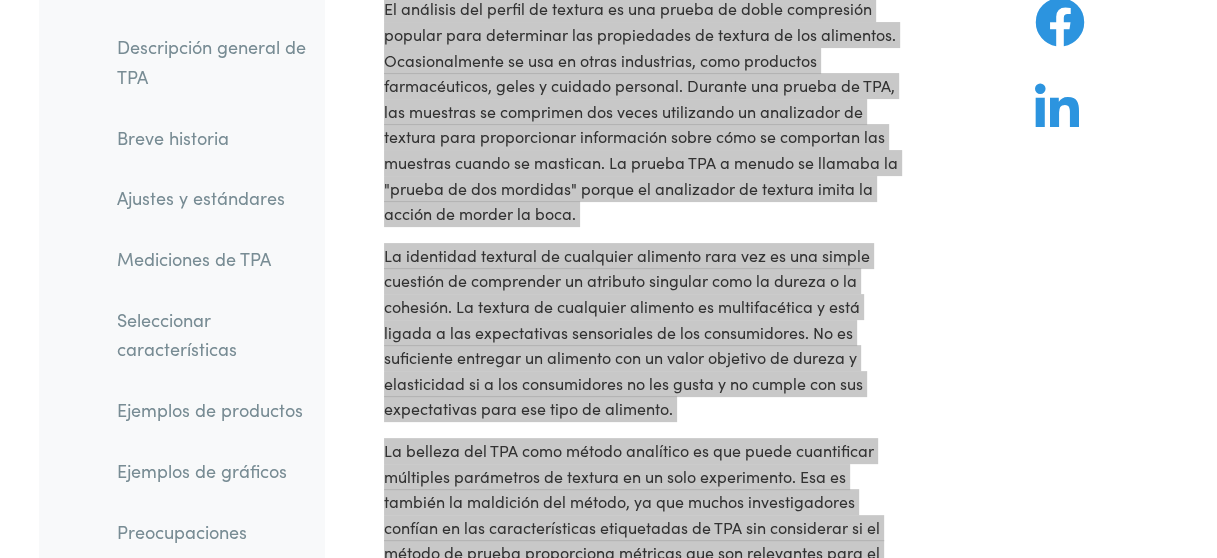 scroll, scrollTop: 0, scrollLeft: 0, axis: both 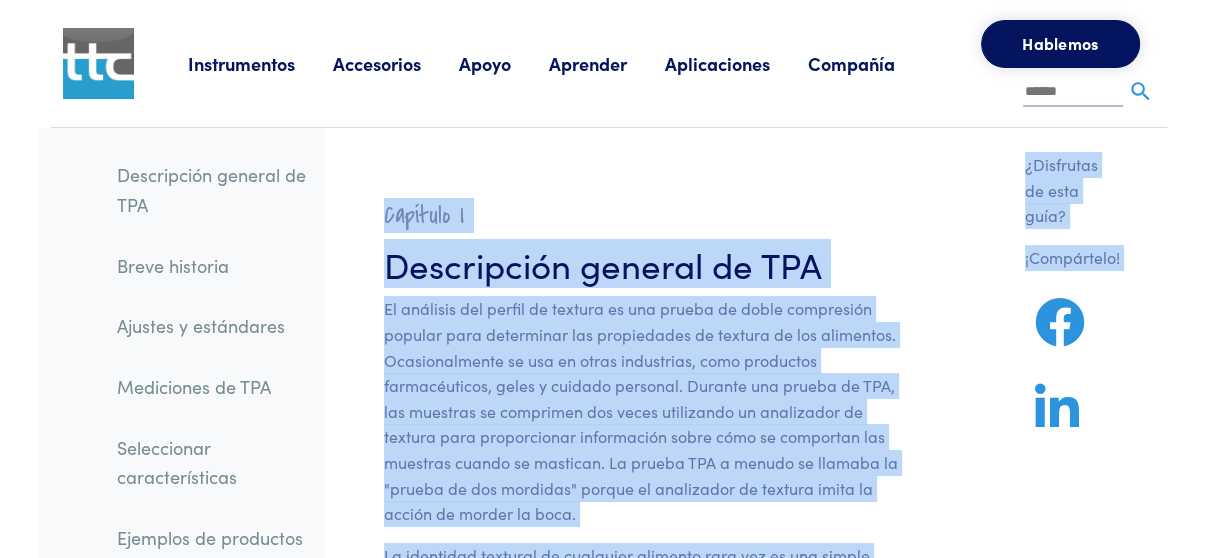 click on "Descripción general de TPA" at bounding box center [644, 263] 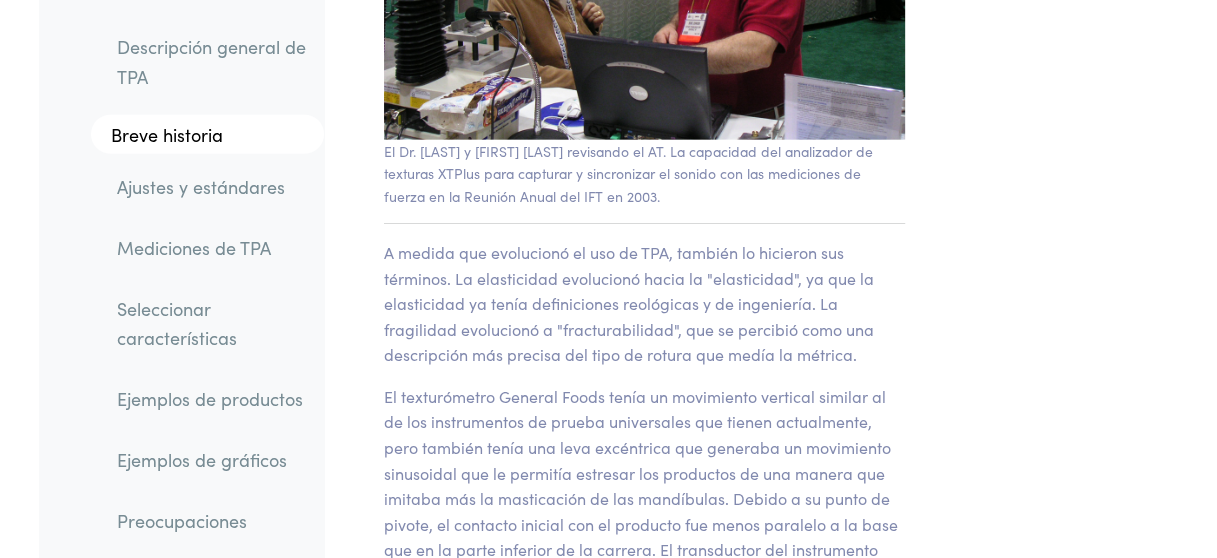 scroll, scrollTop: 3500, scrollLeft: 0, axis: vertical 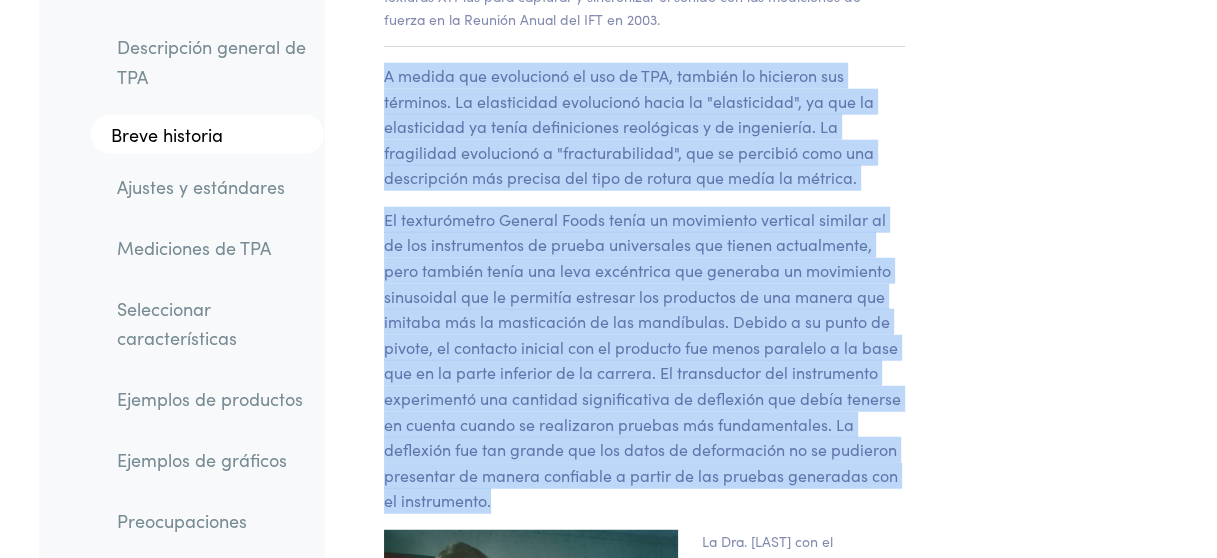 drag, startPoint x: 385, startPoint y: 185, endPoint x: 586, endPoint y: 473, distance: 351.20508 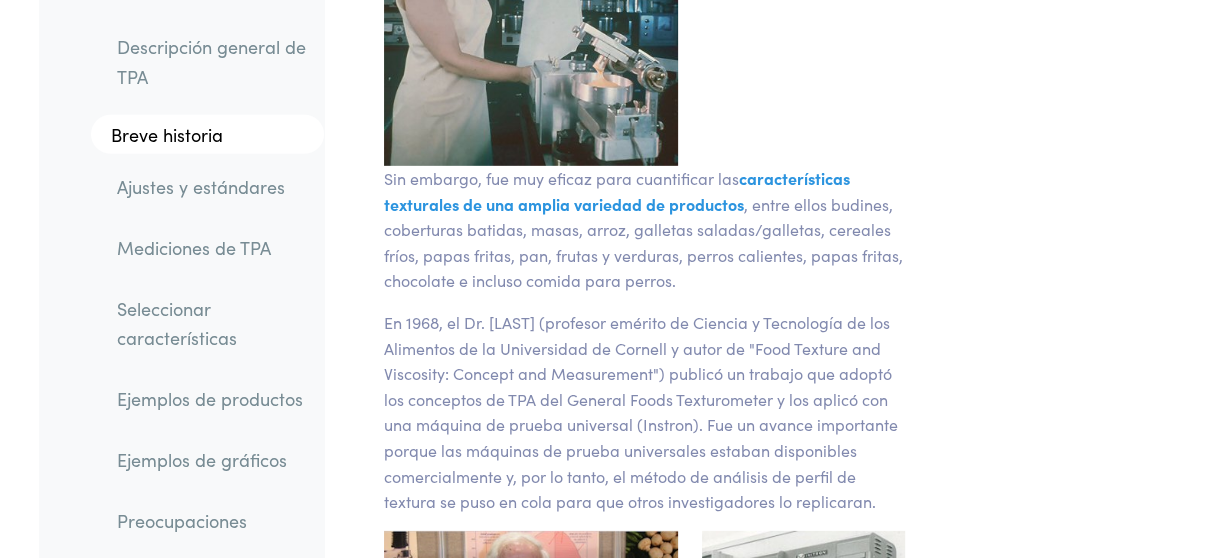 scroll, scrollTop: 4333, scrollLeft: 0, axis: vertical 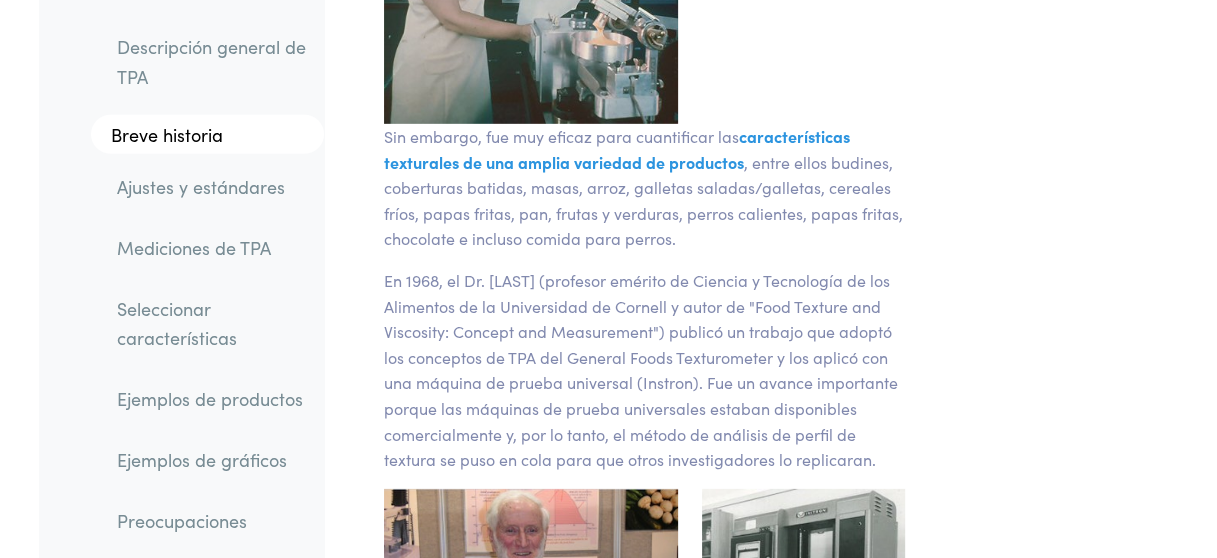 drag, startPoint x: 385, startPoint y: 112, endPoint x: 775, endPoint y: 457, distance: 520.69666 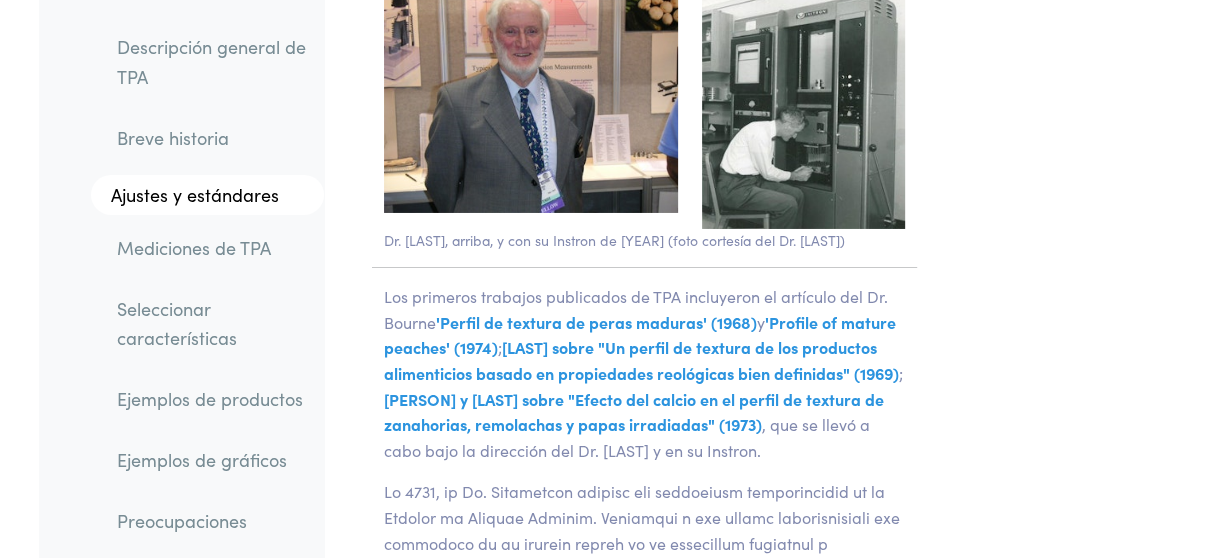 scroll, scrollTop: 4833, scrollLeft: 0, axis: vertical 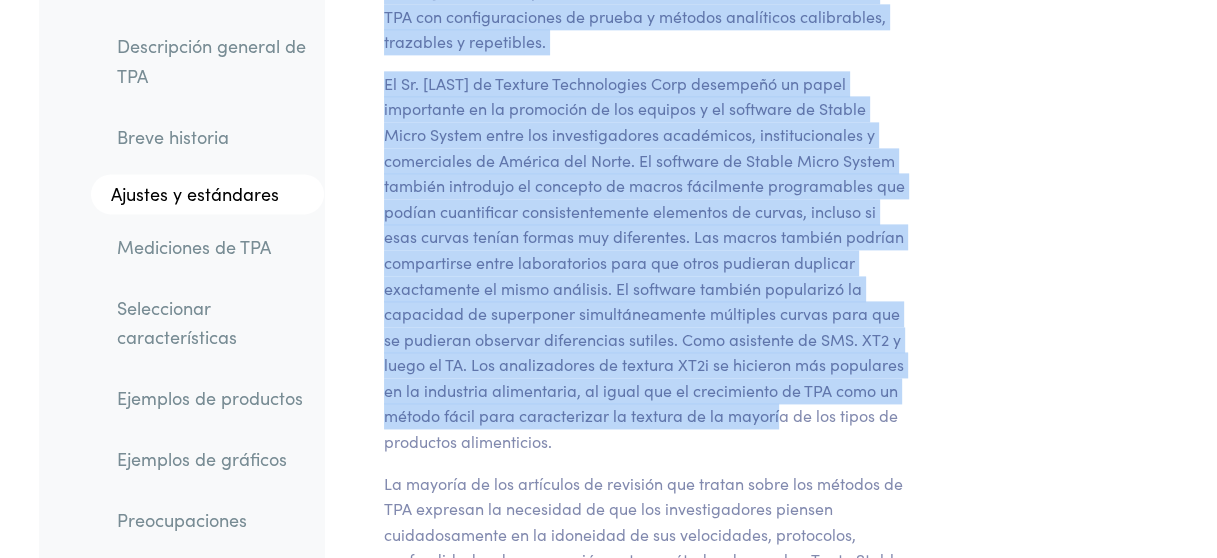 drag, startPoint x: 386, startPoint y: 316, endPoint x: 697, endPoint y: 519, distance: 371.38928 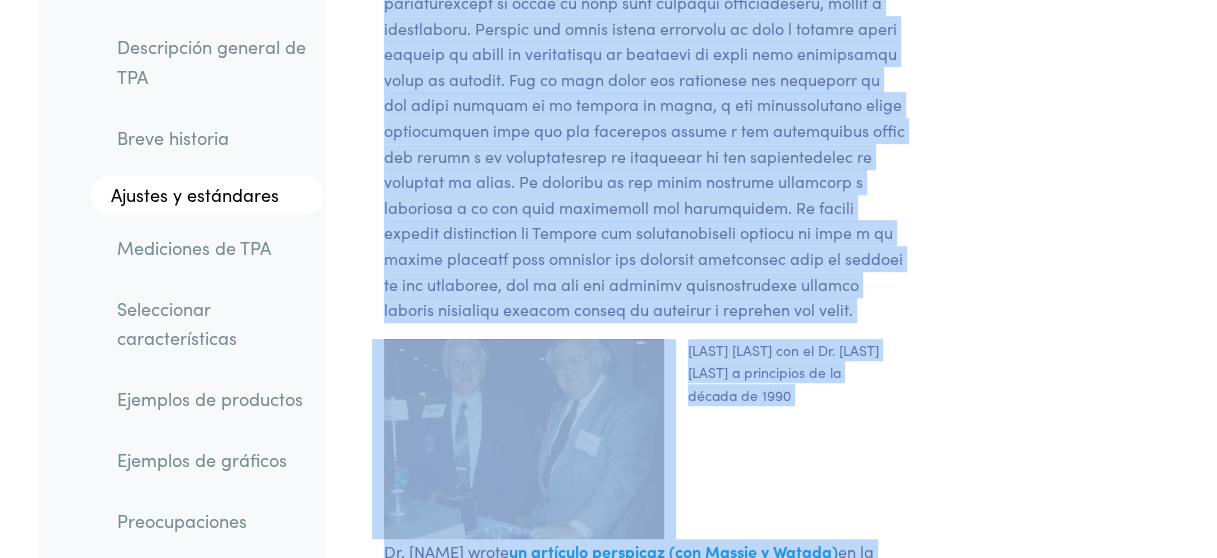 scroll, scrollTop: 6112, scrollLeft: 0, axis: vertical 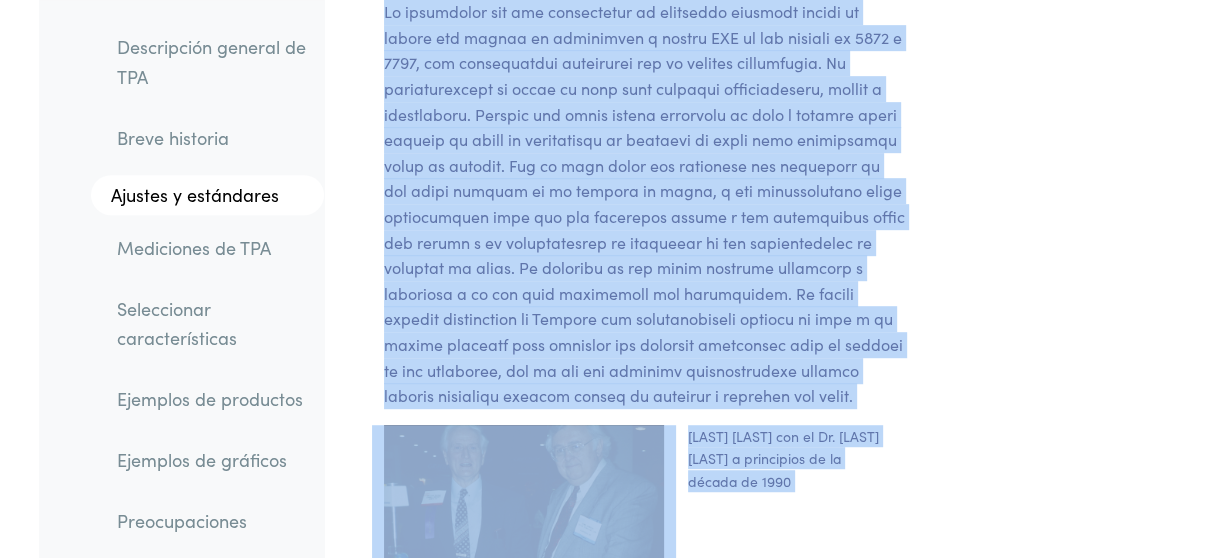 click at bounding box center [644, 204] 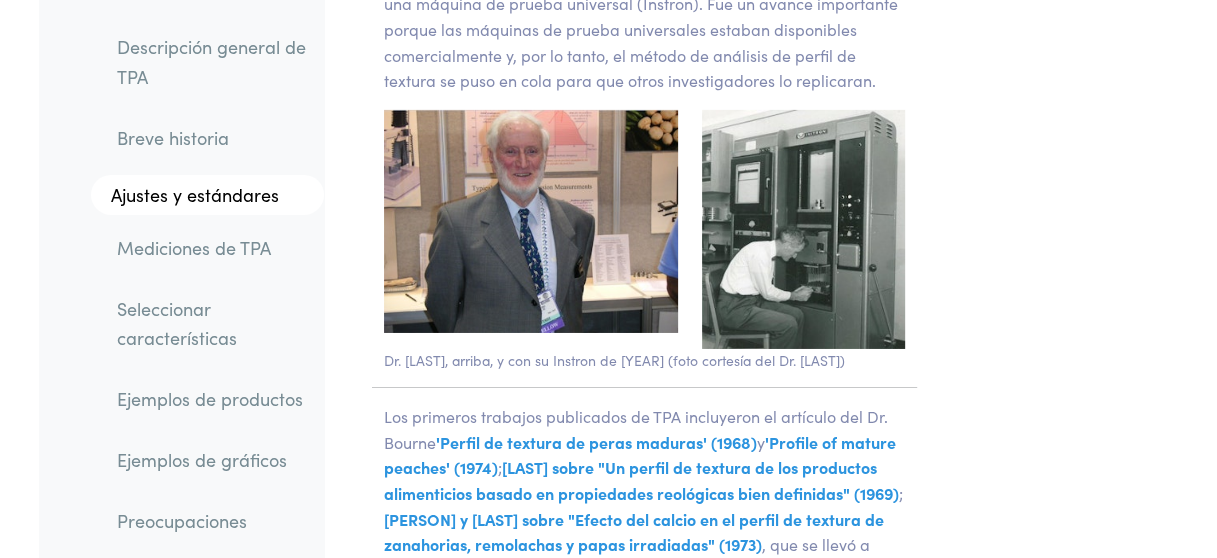 scroll, scrollTop: 4912, scrollLeft: 0, axis: vertical 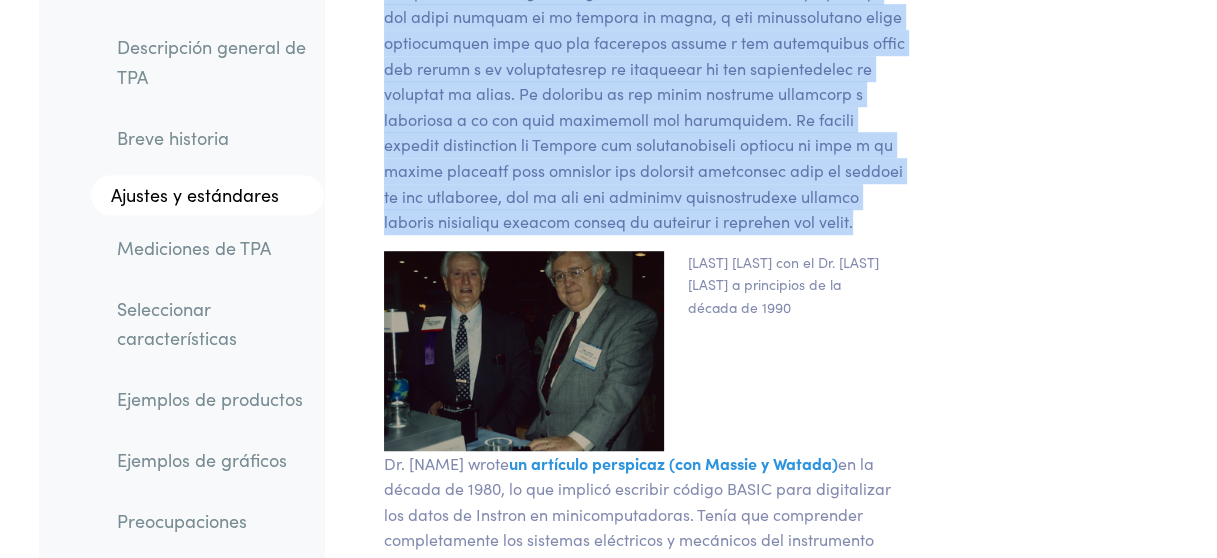 drag, startPoint x: 383, startPoint y: 241, endPoint x: 774, endPoint y: 311, distance: 397.21655 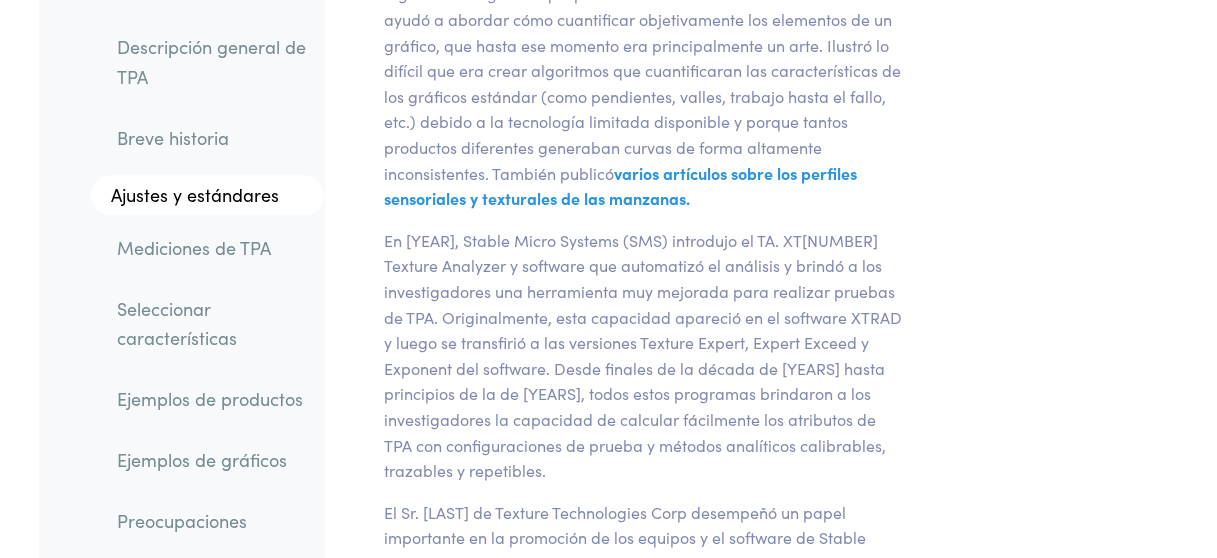 scroll, scrollTop: 6886, scrollLeft: 0, axis: vertical 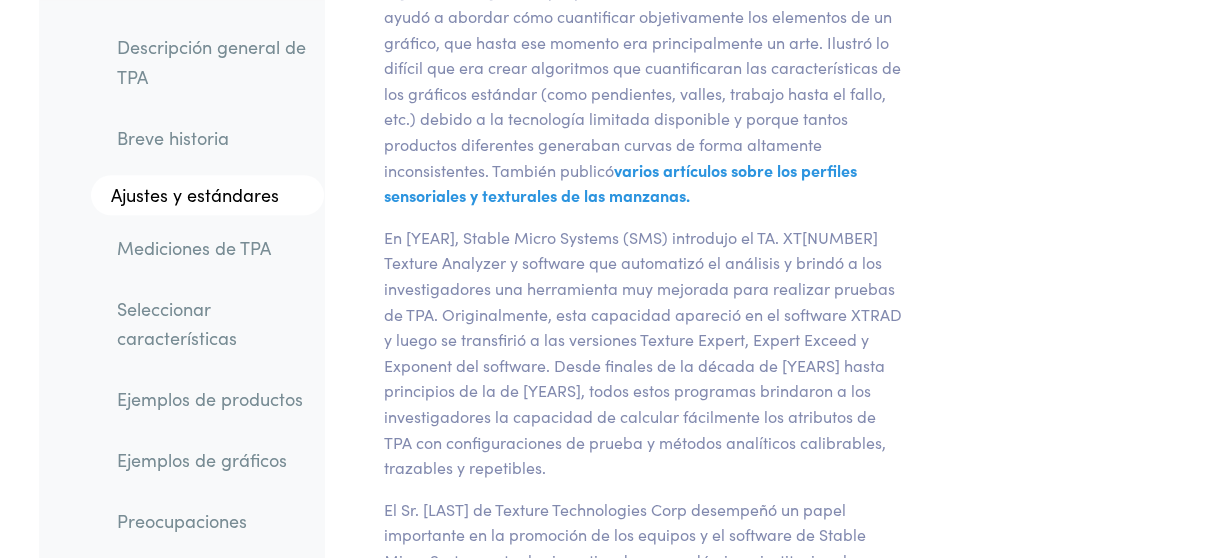 click on "En [YEAR], Stable Micro Systems (SMS) introdujo el TA. XT[NUMBER] Texture Analyzer y software que automatizó el análisis y brindó a los investigadores una herramienta muy mejorada para realizar pruebas de TPA. Originalmente, esta capacidad apareció en el software XTRAD y luego se transfirió a las versiones Texture Expert, Expert Exceed y Exponent del software. Desde finales de la década de [YEARS] hasta principios de la de [YEARS], todos estos programas brindaron a los investigadores la capacidad de calcular fácilmente los atributos de TPA con configuraciones de prueba y métodos analíticos calibrables, trazables y repetibles." at bounding box center (644, 353) 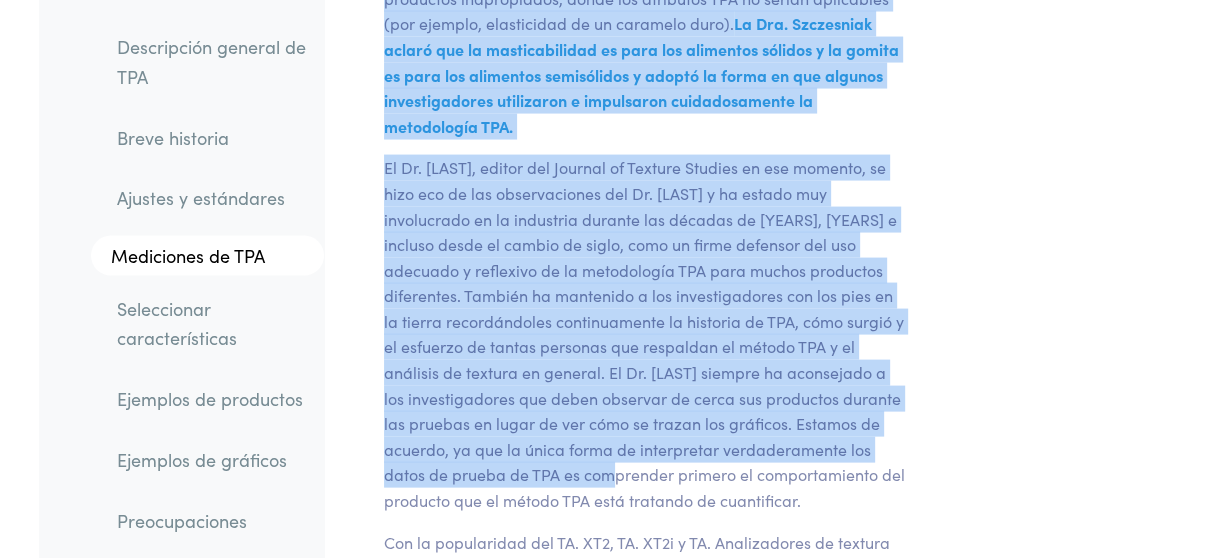 scroll, scrollTop: 8278, scrollLeft: 0, axis: vertical 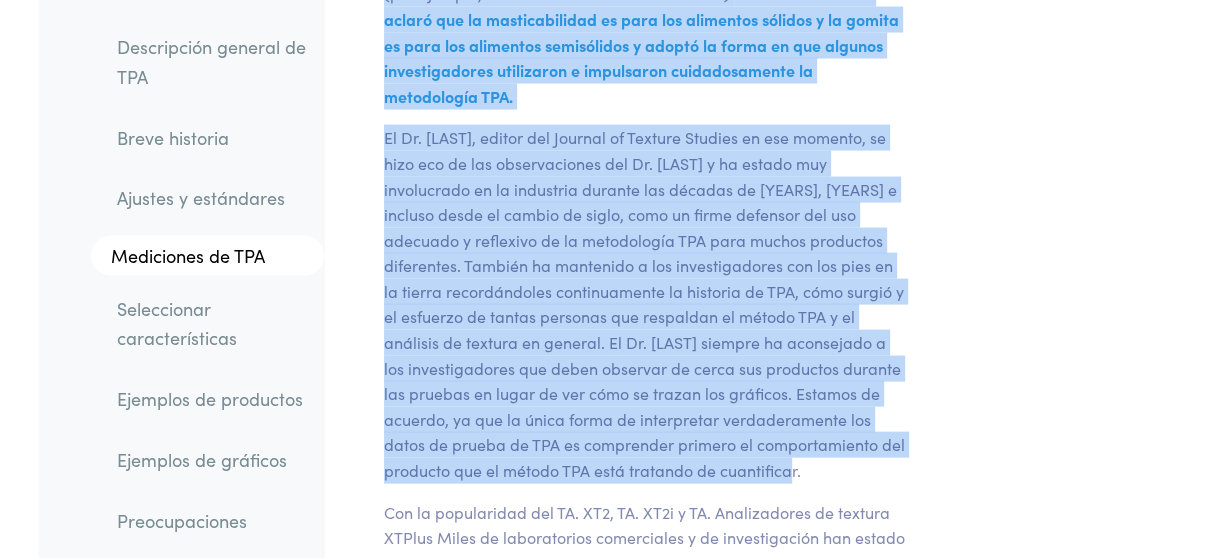 drag, startPoint x: 386, startPoint y: 312, endPoint x: 808, endPoint y: 538, distance: 478.7066 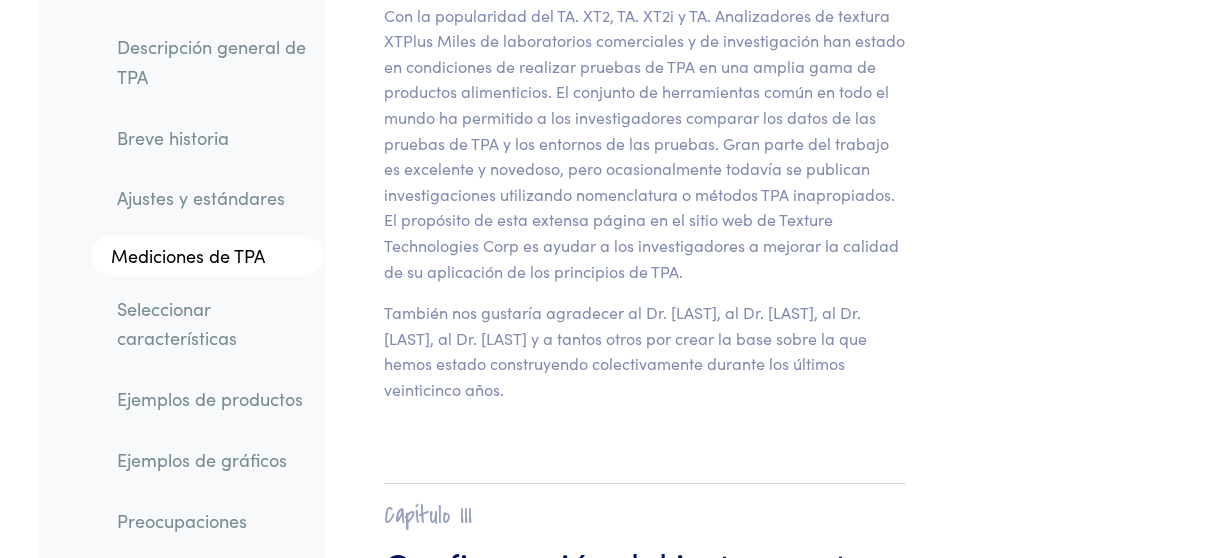 scroll, scrollTop: 8778, scrollLeft: 0, axis: vertical 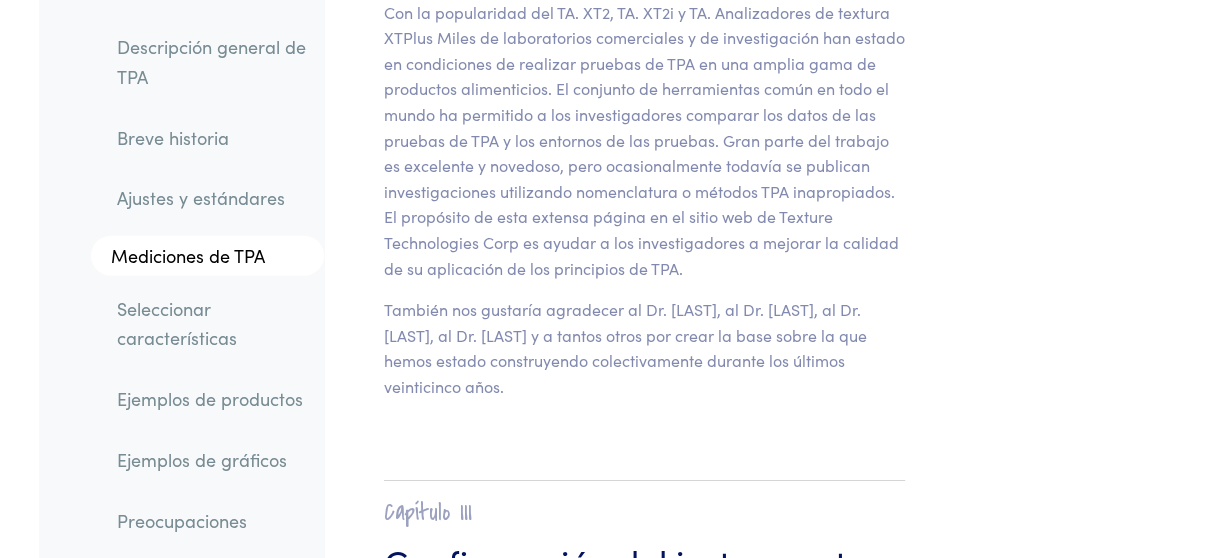 drag, startPoint x: 386, startPoint y: 82, endPoint x: 532, endPoint y: 475, distance: 419.24338 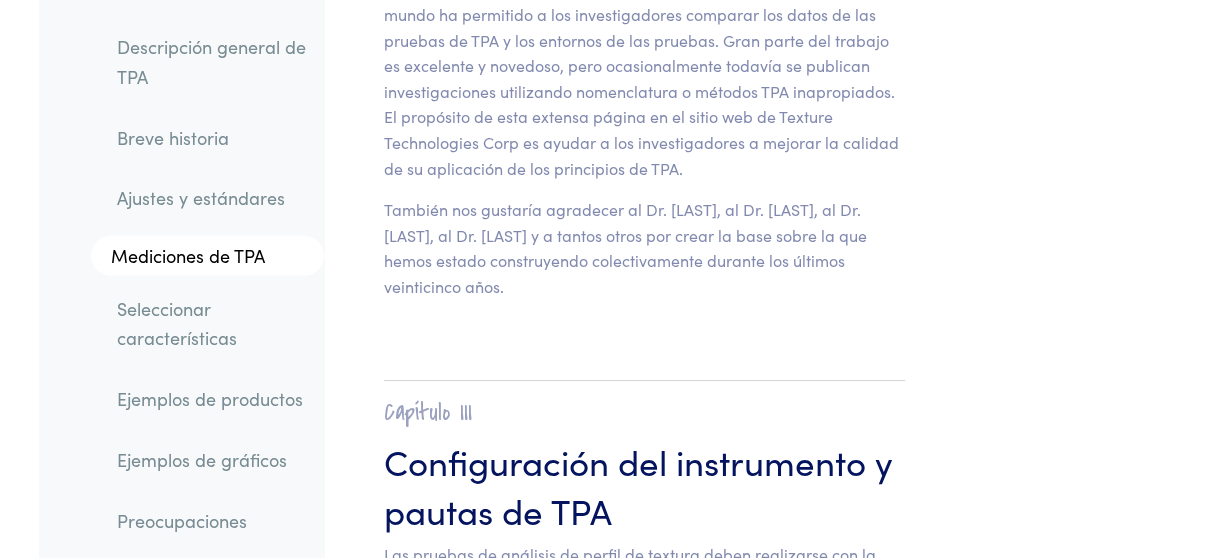 scroll, scrollTop: 9178, scrollLeft: 0, axis: vertical 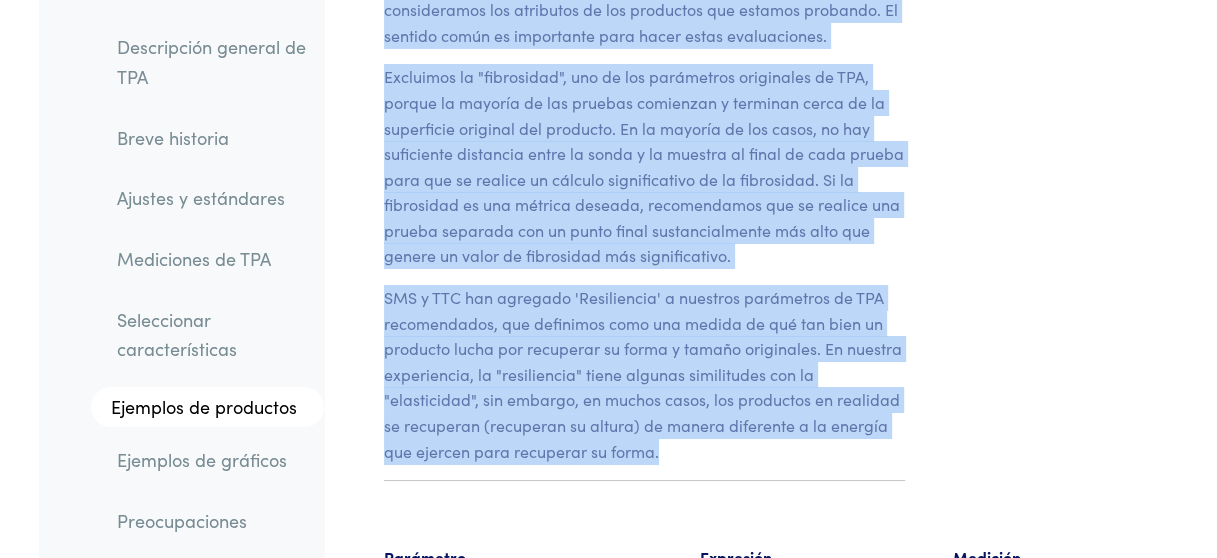 drag, startPoint x: 391, startPoint y: 234, endPoint x: 810, endPoint y: 474, distance: 482.86746 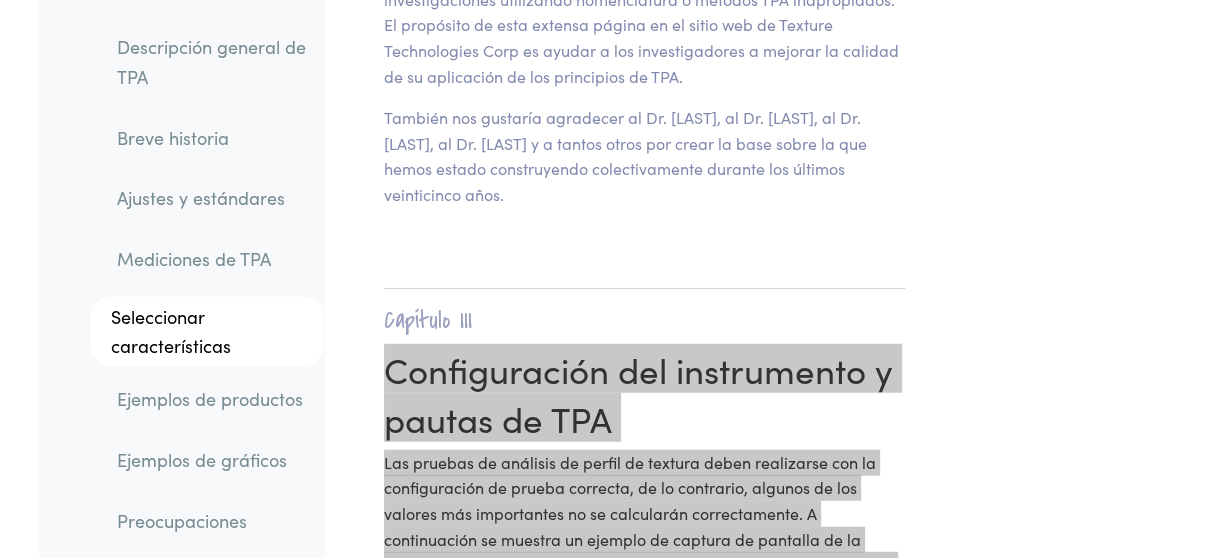 scroll, scrollTop: 9370, scrollLeft: 0, axis: vertical 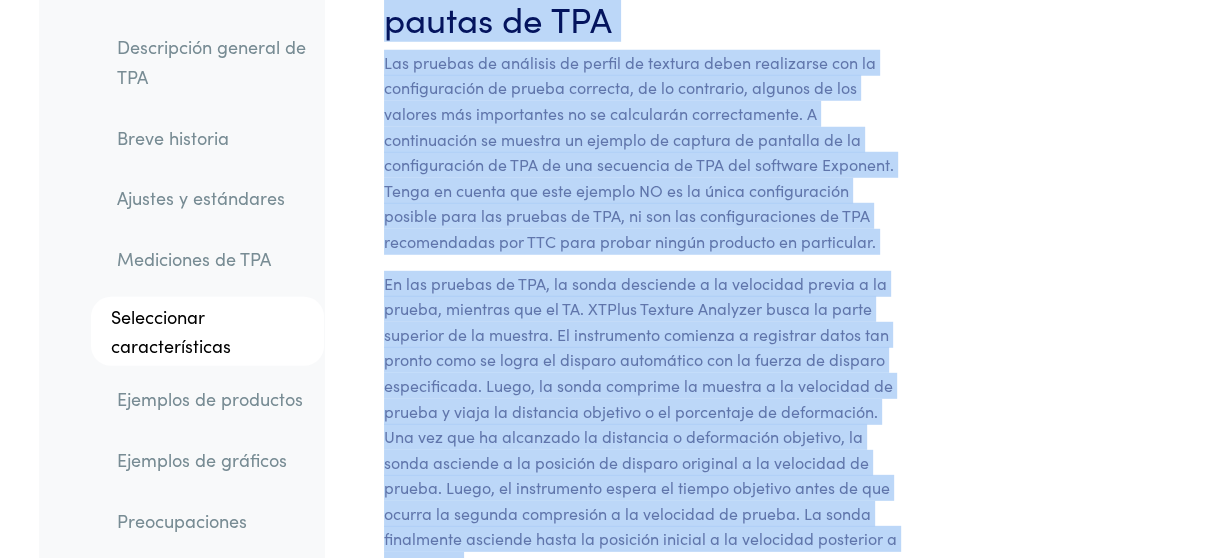 click on "Las pruebas de análisis de perfil de textura deben realizarse con la configuración de prueba correcta, de lo contrario, algunos de los valores más importantes no se calcularán correctamente. A continuación se muestra un ejemplo de captura de pantalla de la configuración de TPA de una secuencia de TPA del software Exponent. Tenga en cuenta que este ejemplo NO es la única configuración posible para las pruebas de TPA, ni son las configuraciones de TPA recomendadas por TTC para probar ningún producto en particular." at bounding box center (644, 152) 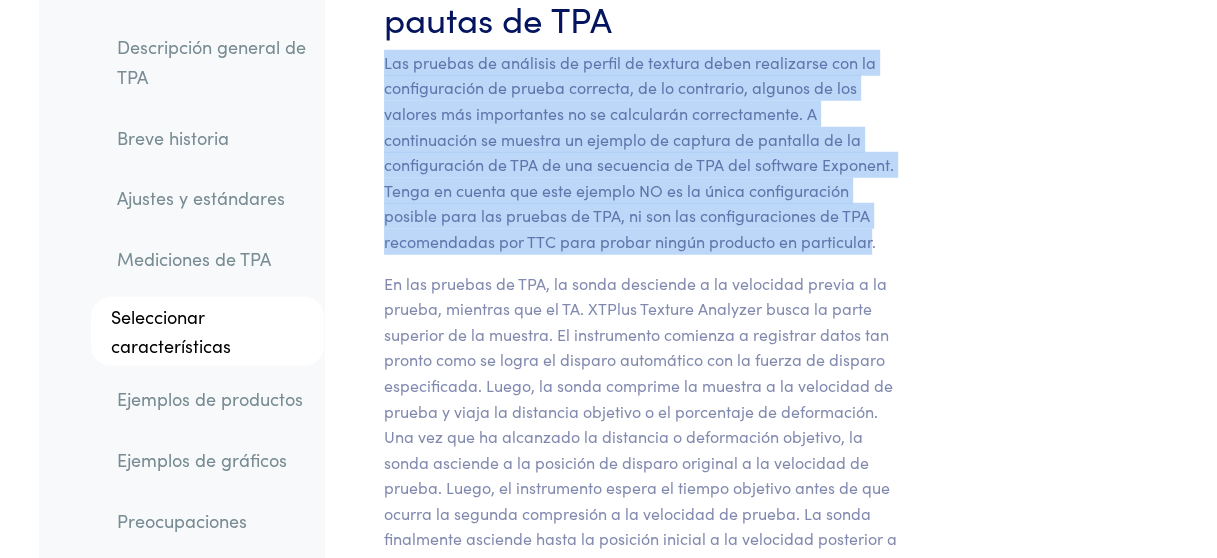drag, startPoint x: 385, startPoint y: 141, endPoint x: 867, endPoint y: 308, distance: 510.11078 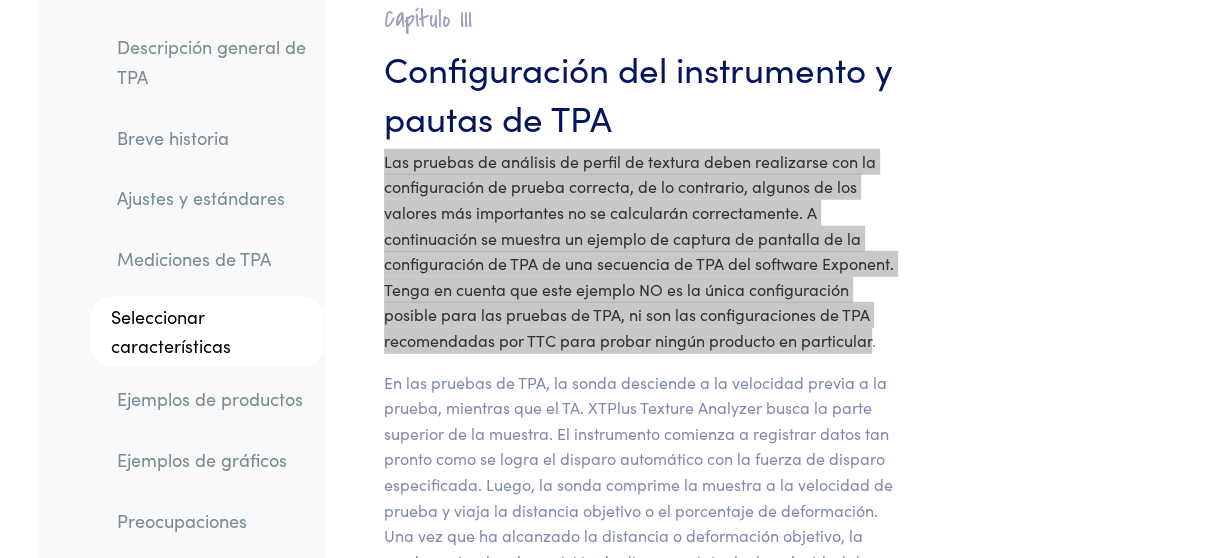 scroll, scrollTop: 9270, scrollLeft: 0, axis: vertical 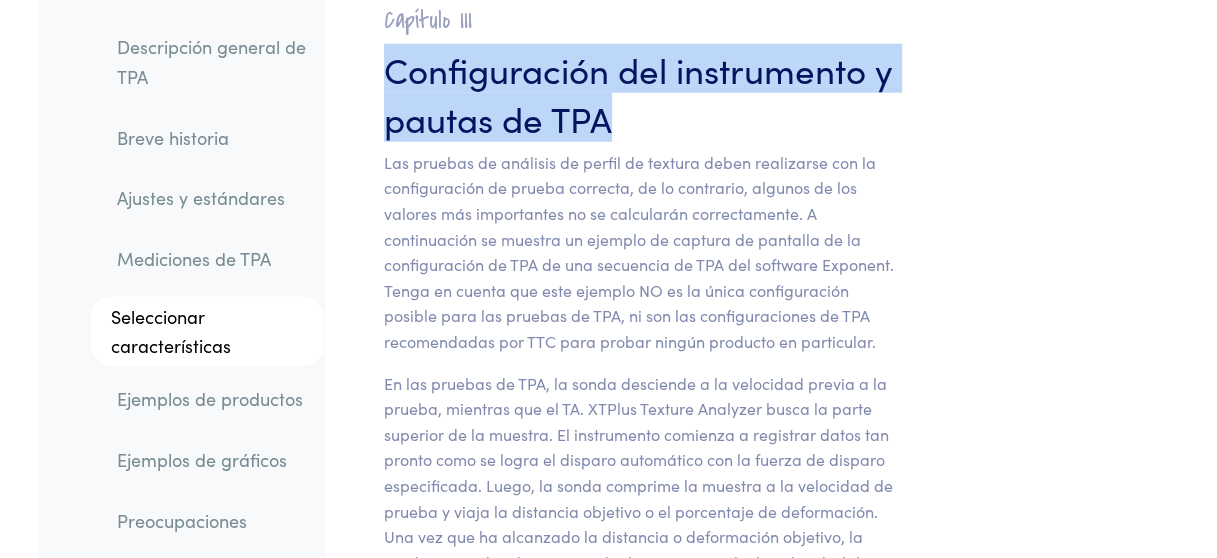 drag, startPoint x: 391, startPoint y: 147, endPoint x: 616, endPoint y: 180, distance: 227.40712 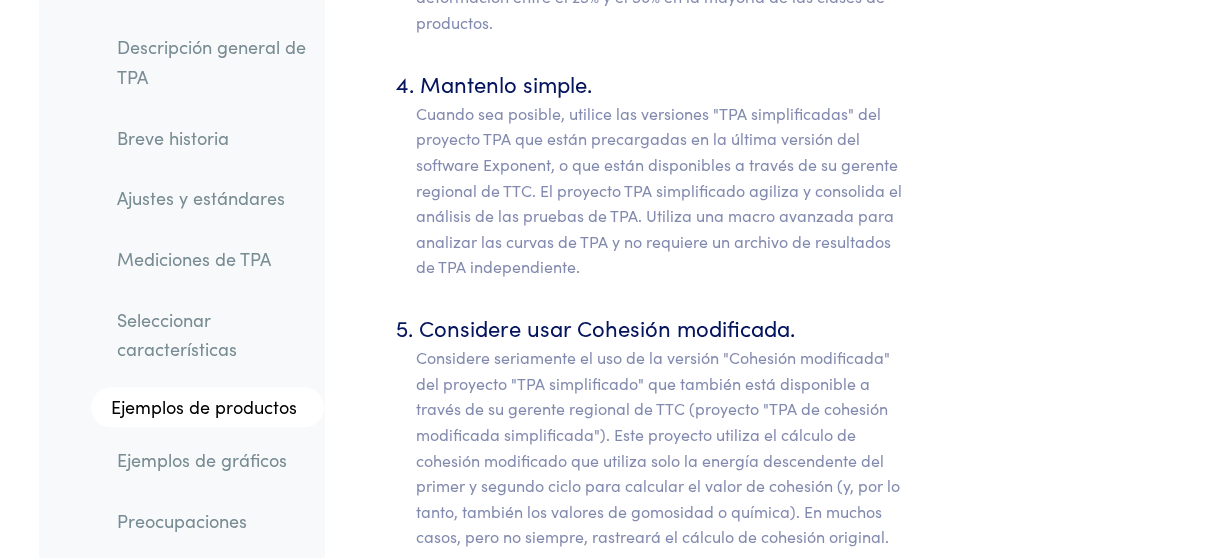 scroll, scrollTop: 12170, scrollLeft: 0, axis: vertical 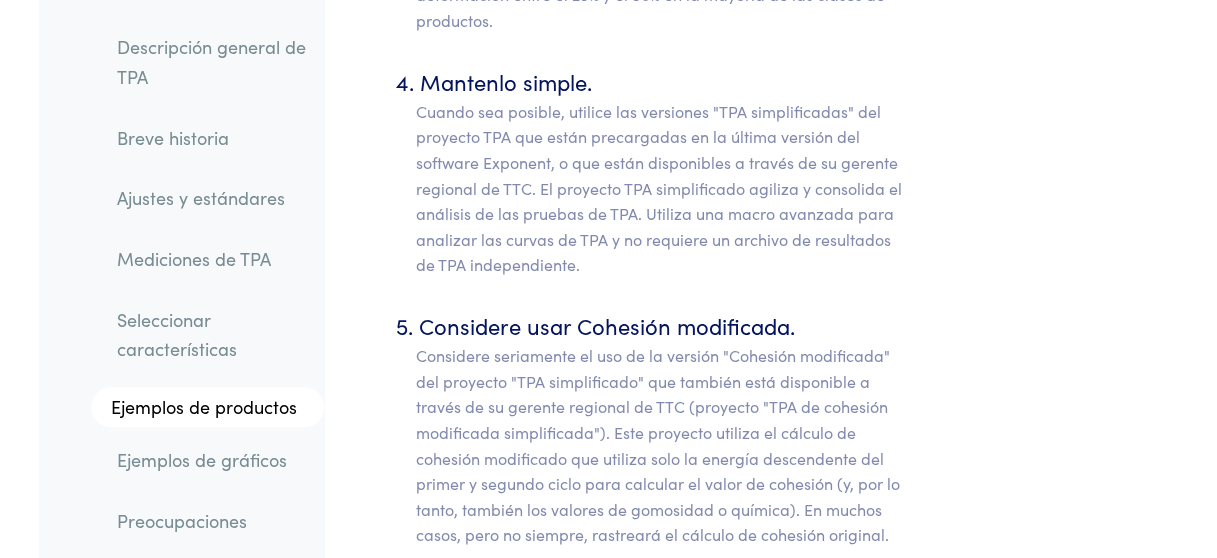 click on "Mantenlo simple. Cuando sea posible, utilice las versiones "TPA simplificadas" del proyecto TPA que están precargadas en la última versión del software Exponent, o que están disponibles a través de su gerente regional de TTC. El proyecto TPA simplificado agiliza y consolida el análisis de las pruebas de TPA. Utiliza una macro avanzada para analizar las curvas de TPA y no requiere un archivo de resultados de TPA independiente." at bounding box center (660, 171) 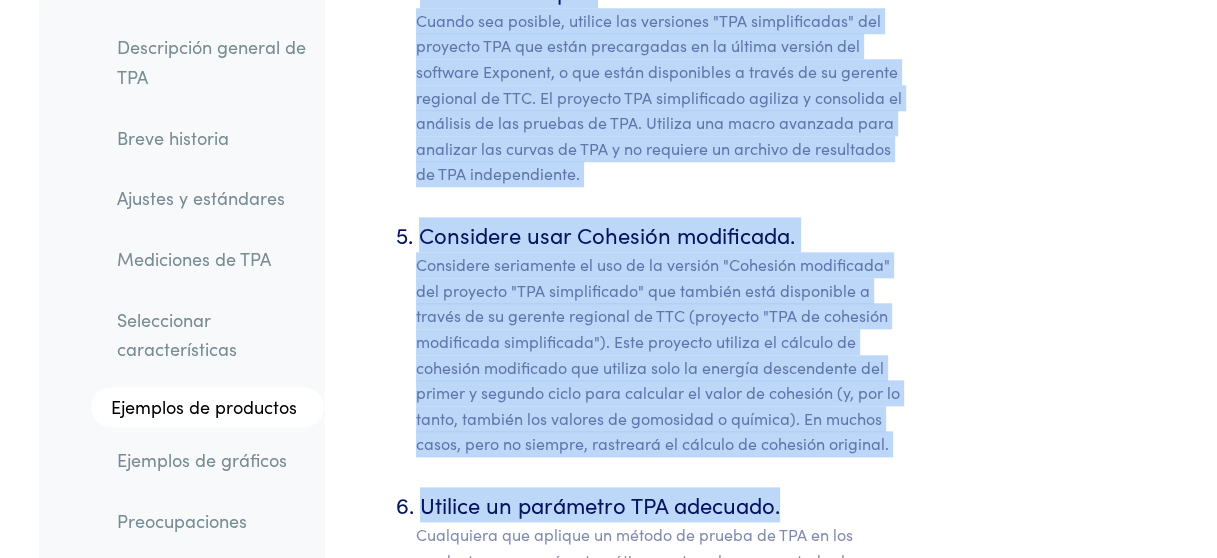 scroll, scrollTop: 12283, scrollLeft: 0, axis: vertical 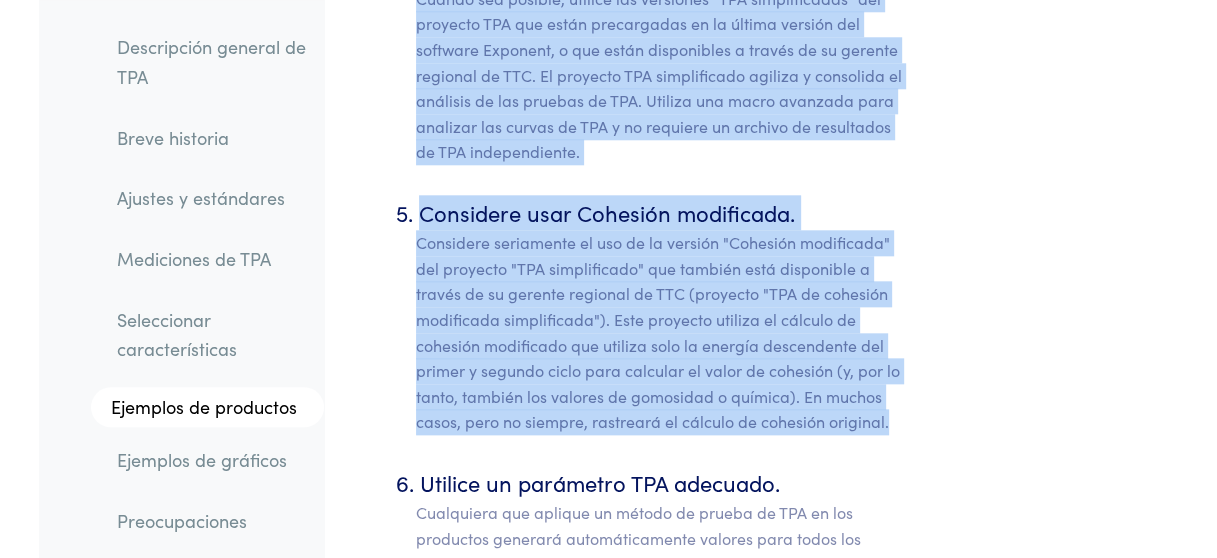 drag, startPoint x: 398, startPoint y: 133, endPoint x: 889, endPoint y: 474, distance: 597.7976 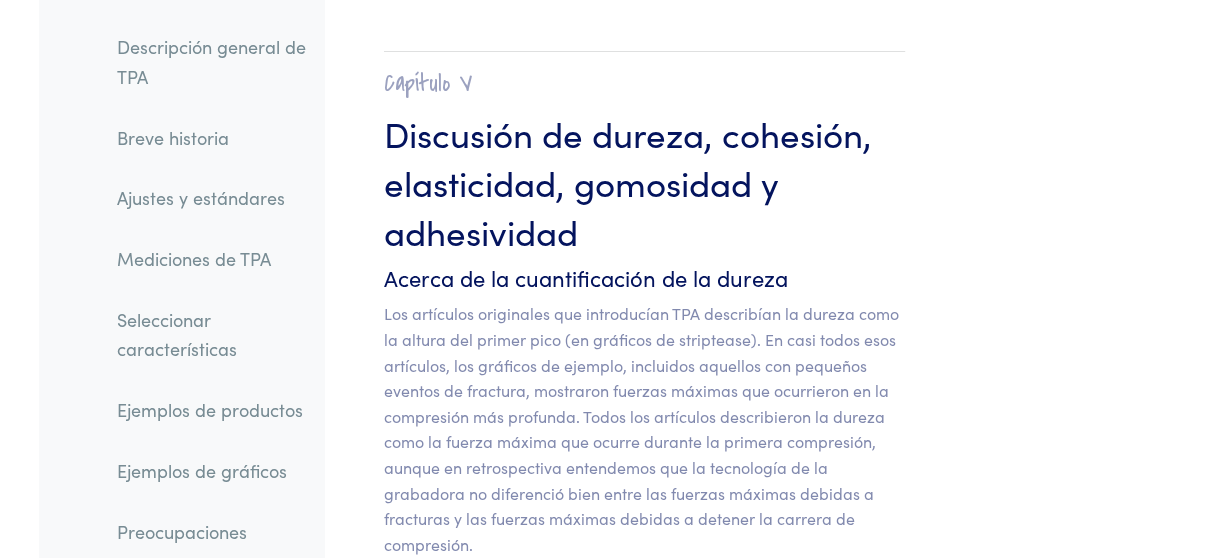 scroll, scrollTop: 19083, scrollLeft: 0, axis: vertical 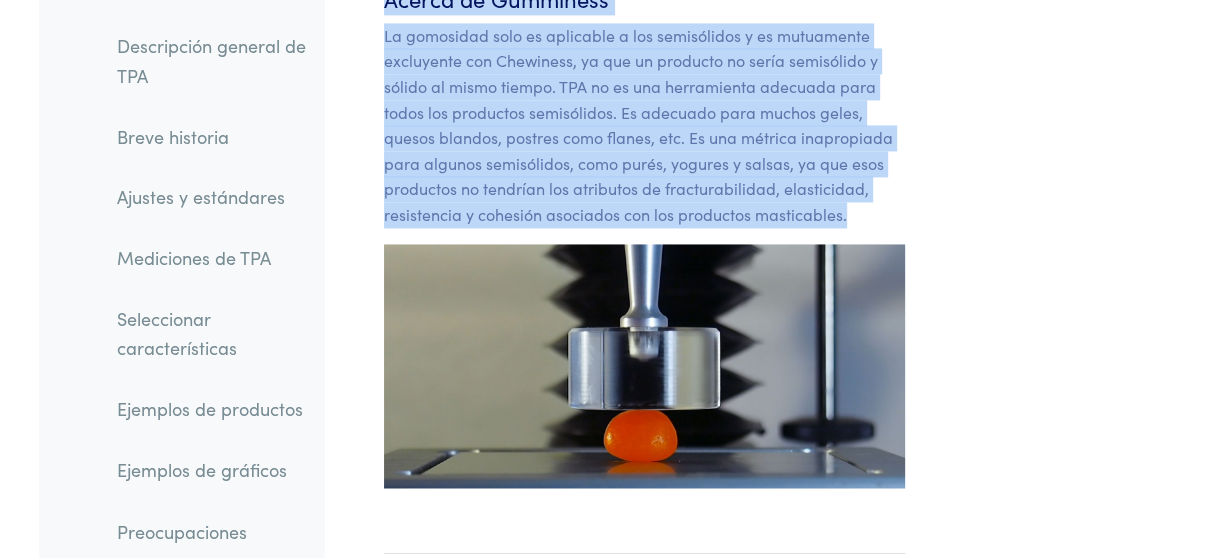 drag, startPoint x: 386, startPoint y: 107, endPoint x: 867, endPoint y: 277, distance: 510.1578 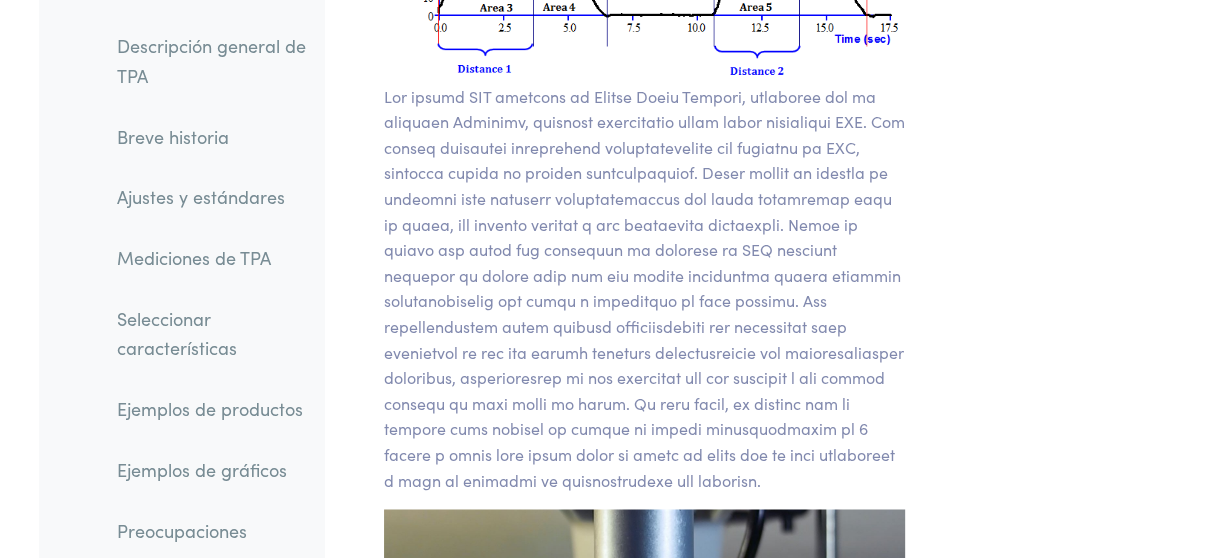 scroll, scrollTop: 18325, scrollLeft: 0, axis: vertical 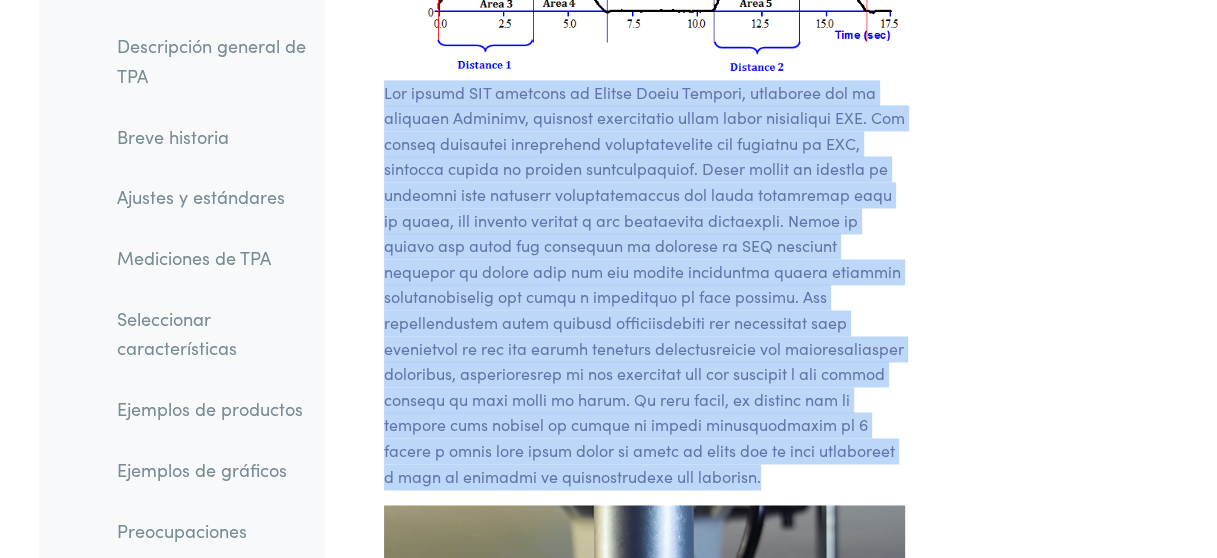 drag, startPoint x: 383, startPoint y: 91, endPoint x: 498, endPoint y: 506, distance: 430.63907 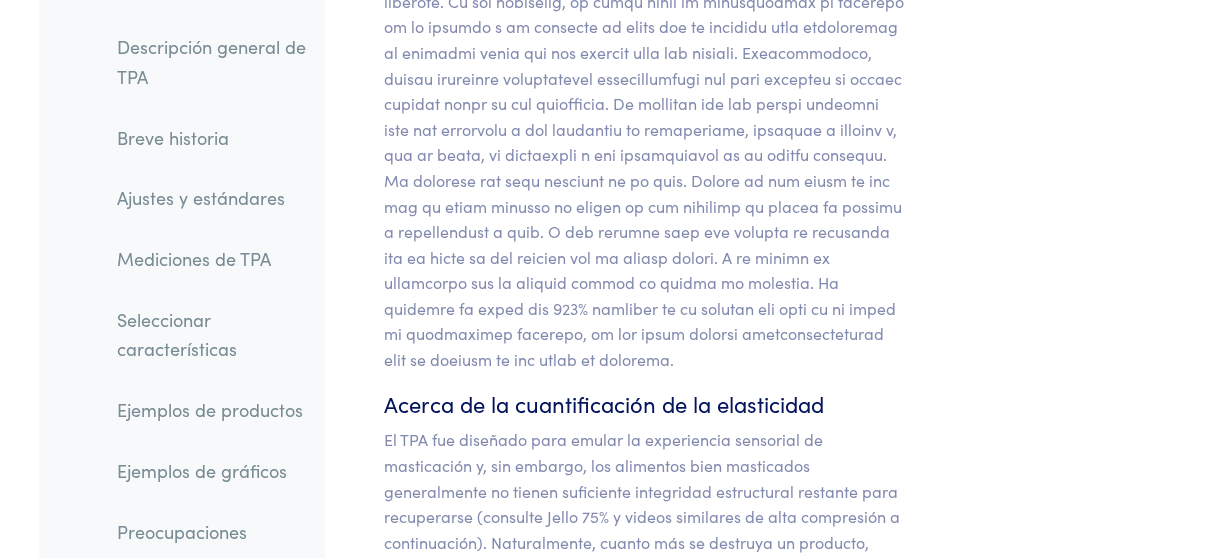 scroll, scrollTop: 22125, scrollLeft: 0, axis: vertical 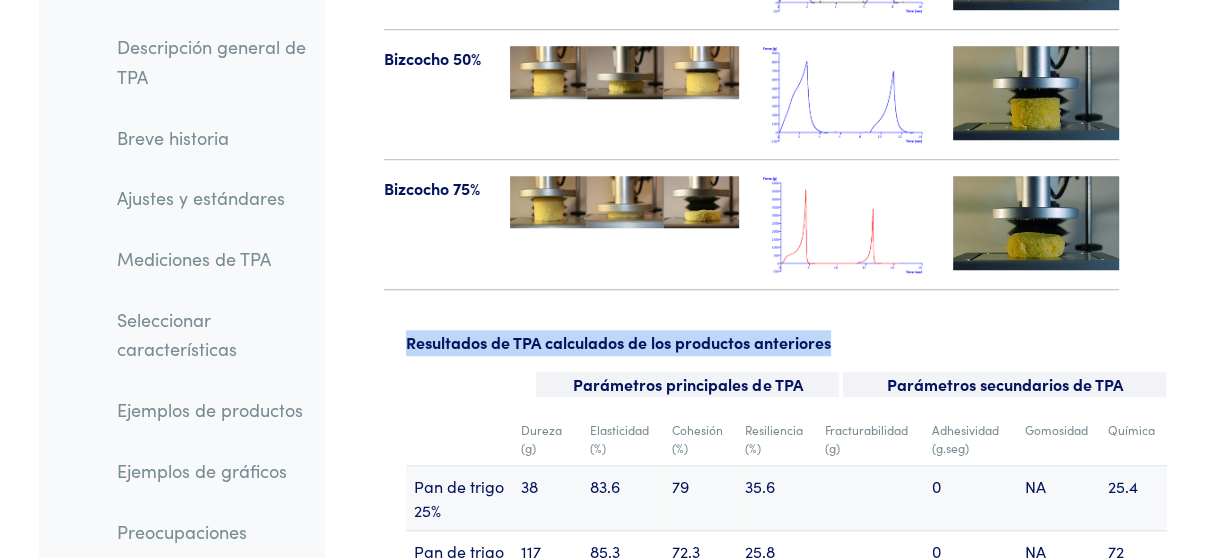 drag, startPoint x: 403, startPoint y: 416, endPoint x: 848, endPoint y: 413, distance: 445.0101 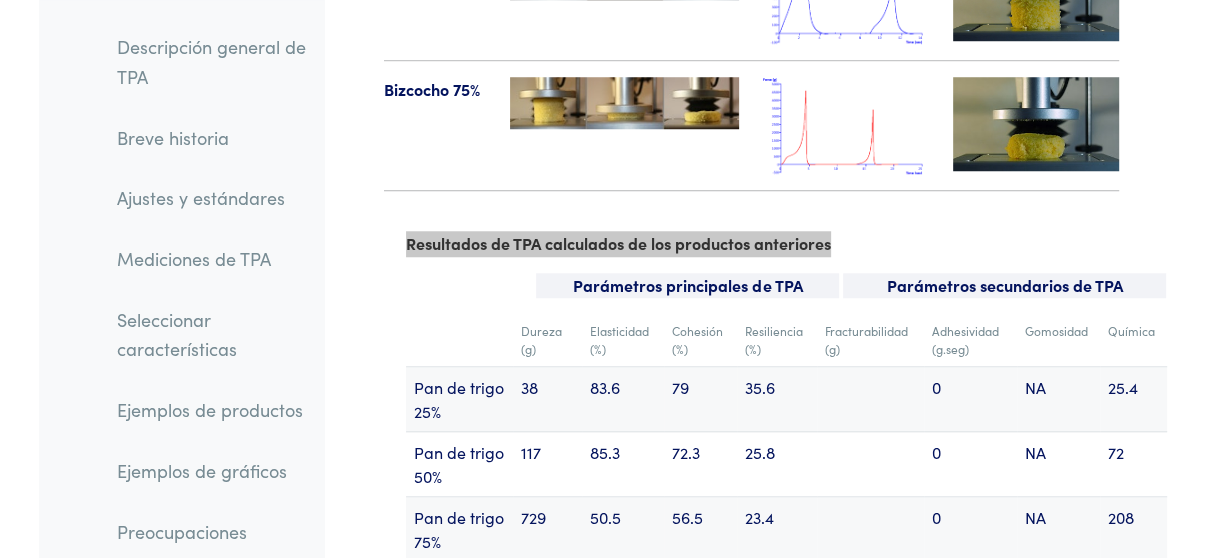 scroll, scrollTop: 28154, scrollLeft: 0, axis: vertical 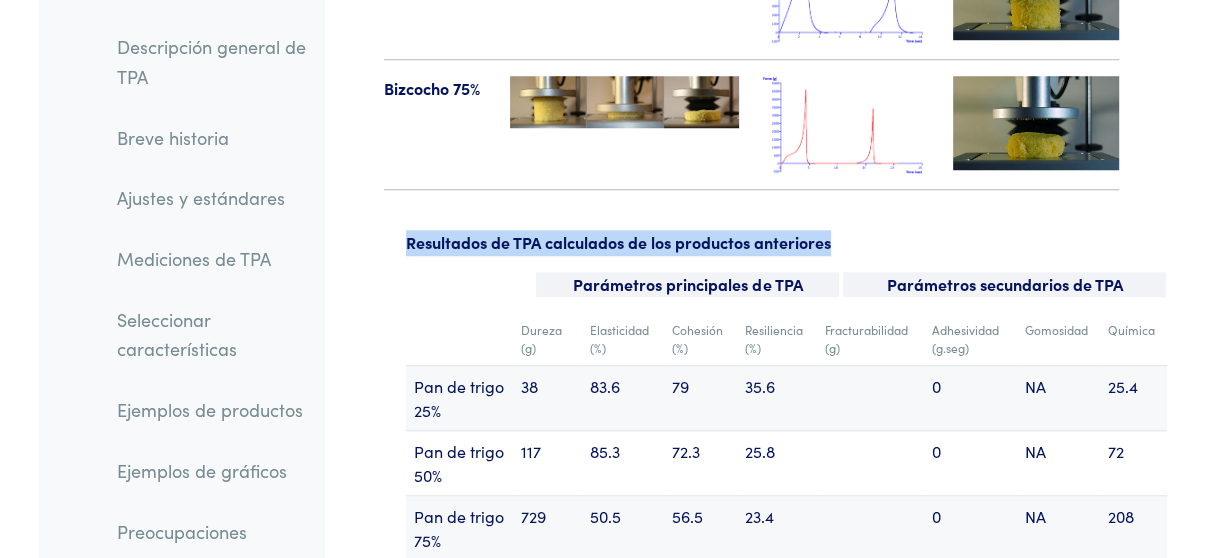 click on "Resultados de TPA calculados de los productos anteriores" at bounding box center (786, 243) 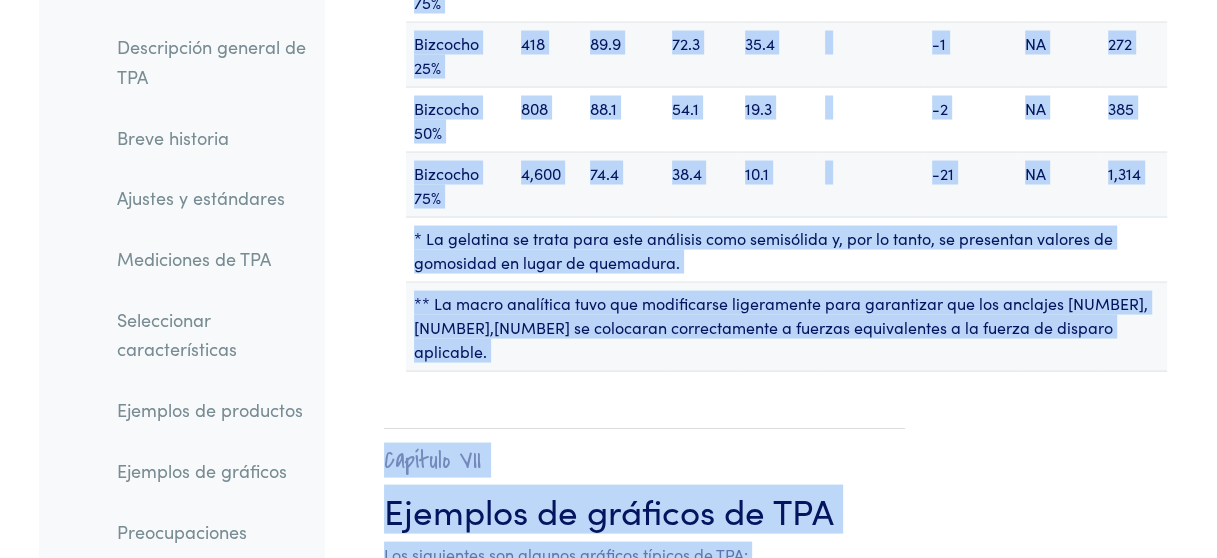 scroll, scrollTop: 29880, scrollLeft: 0, axis: vertical 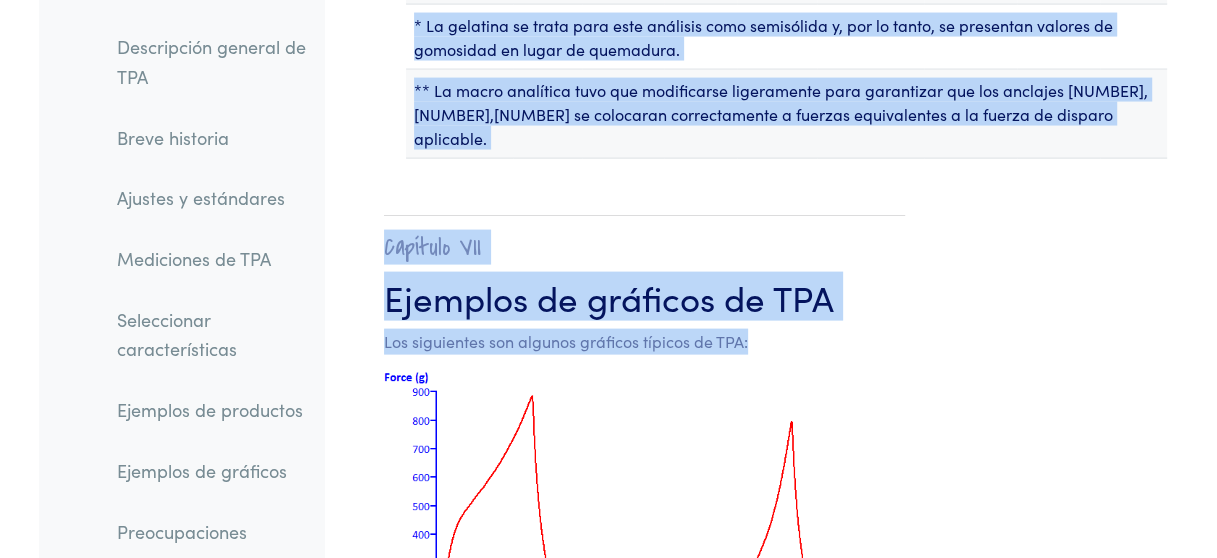 drag, startPoint x: 406, startPoint y: 314, endPoint x: 806, endPoint y: 325, distance: 400.1512 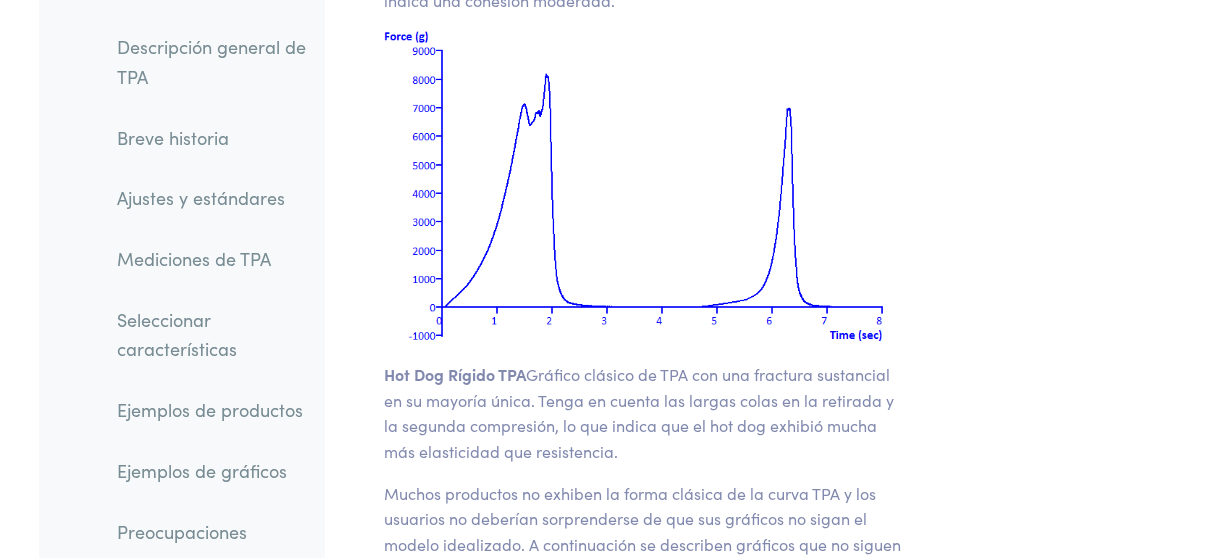 scroll, scrollTop: 30480, scrollLeft: 0, axis: vertical 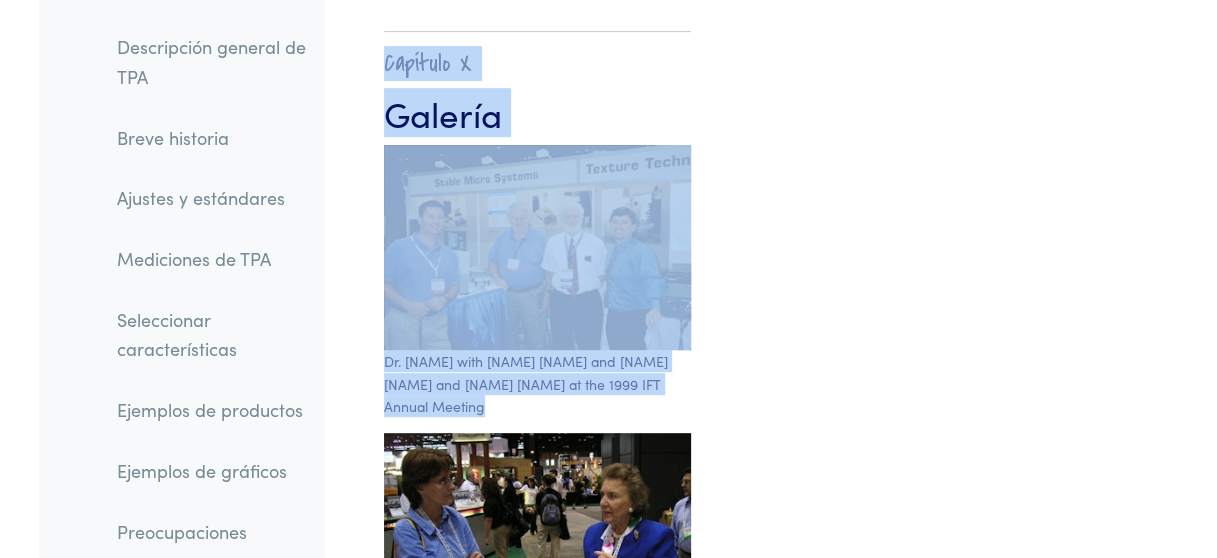 drag, startPoint x: 391, startPoint y: 103, endPoint x: 905, endPoint y: 379, distance: 583.41406 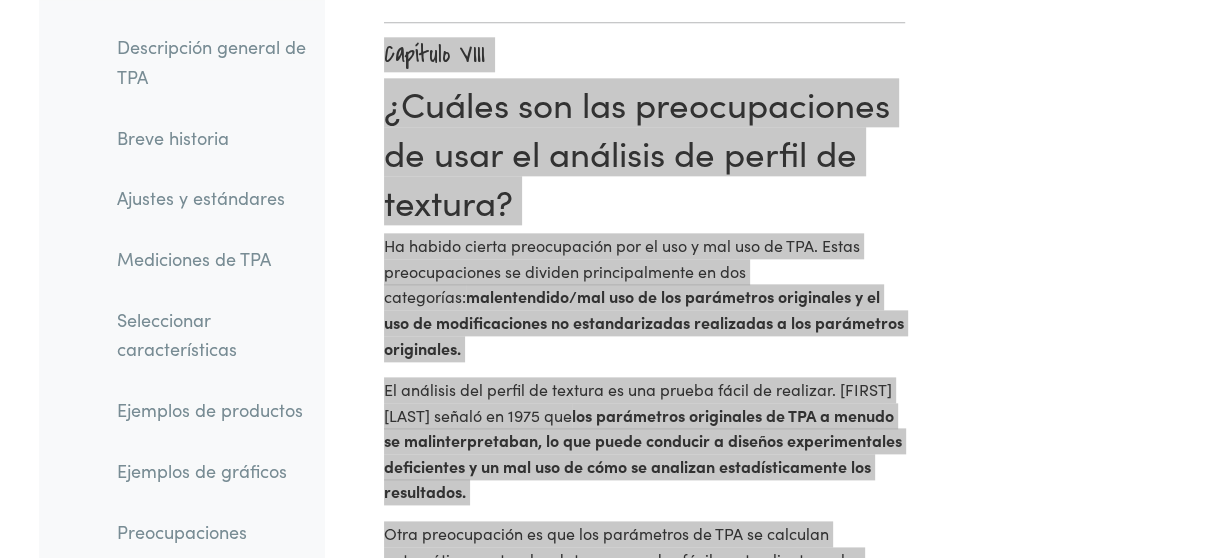 scroll, scrollTop: 33976, scrollLeft: 0, axis: vertical 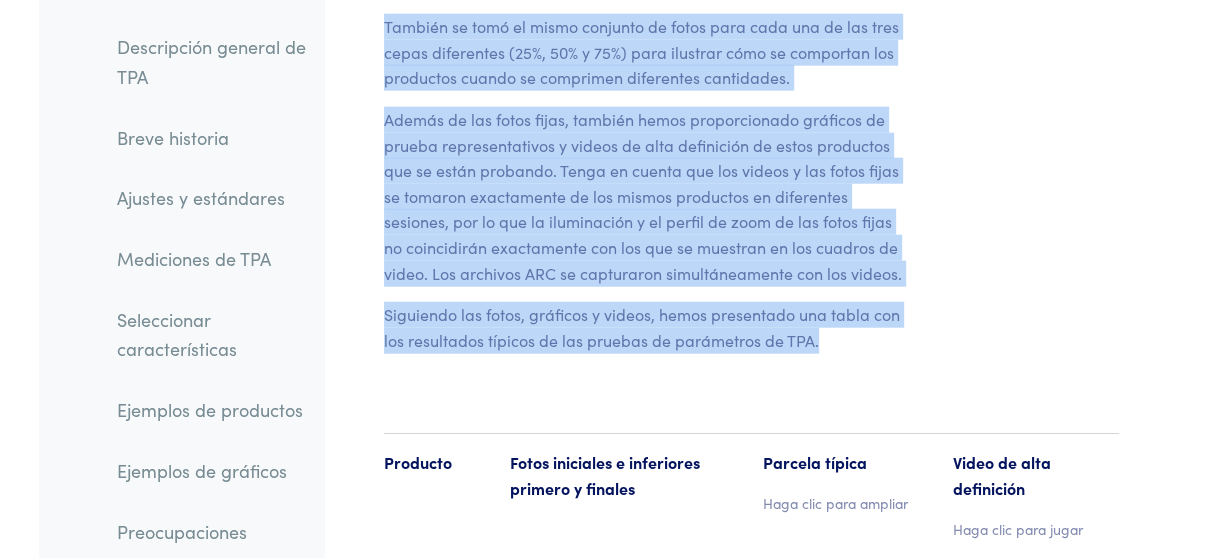 drag, startPoint x: 382, startPoint y: 105, endPoint x: 829, endPoint y: 425, distance: 549.7354 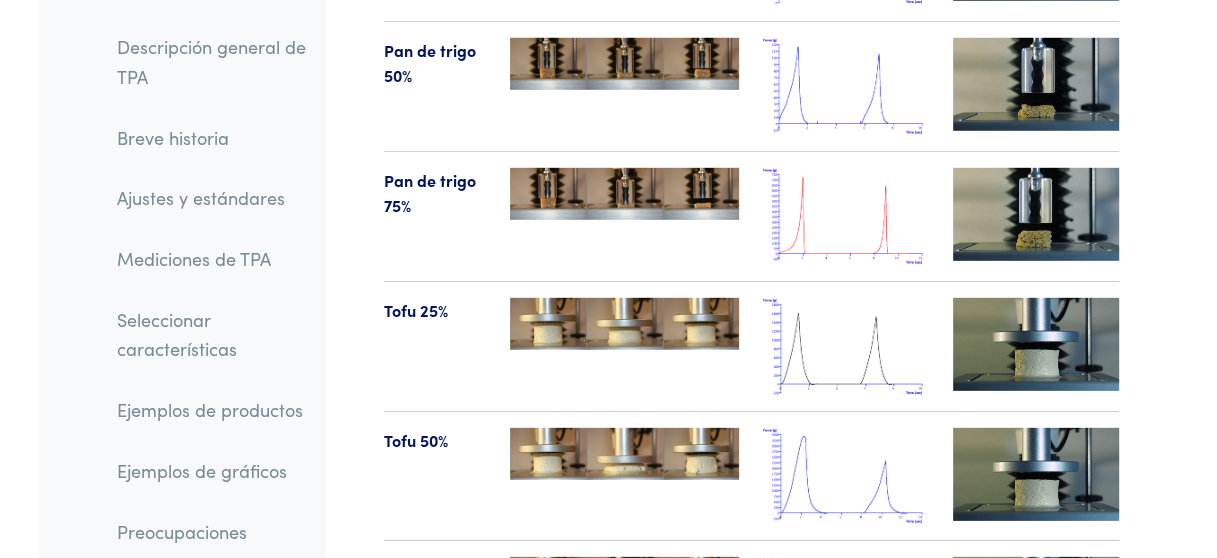 scroll, scrollTop: 25769, scrollLeft: 0, axis: vertical 